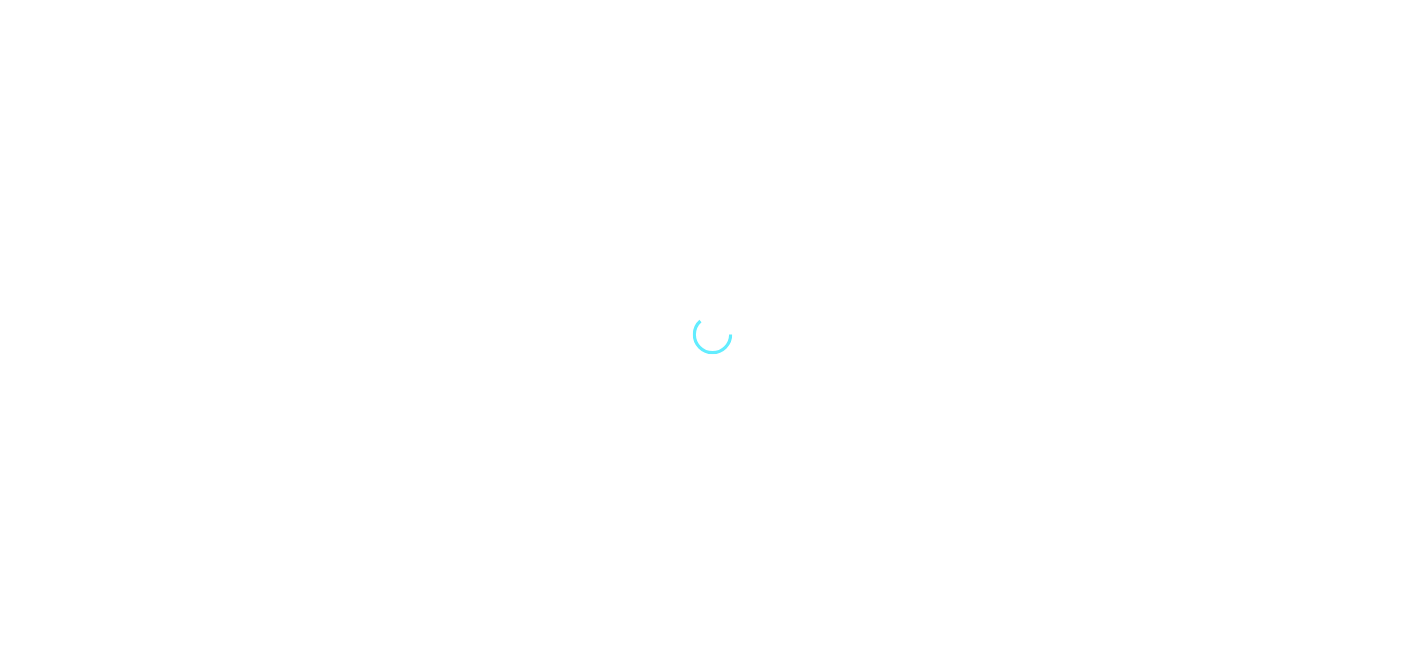 scroll, scrollTop: 0, scrollLeft: 0, axis: both 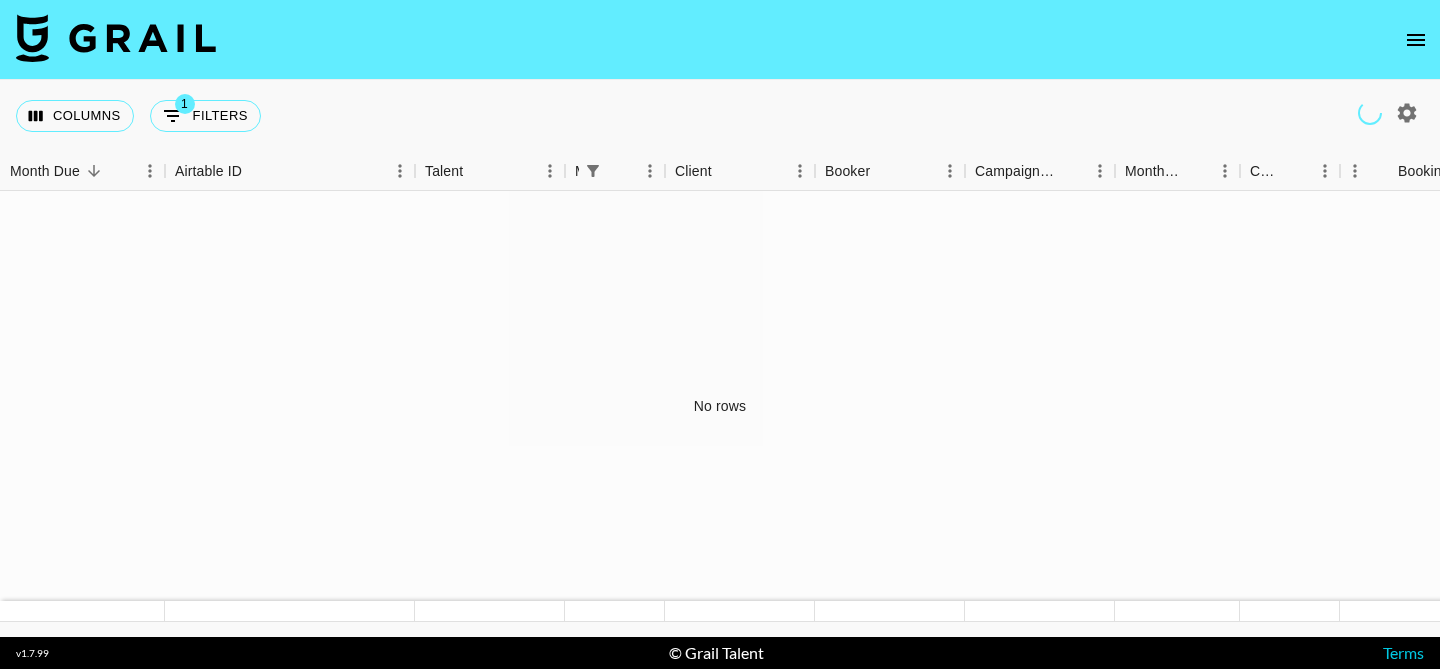 click at bounding box center (1416, 40) 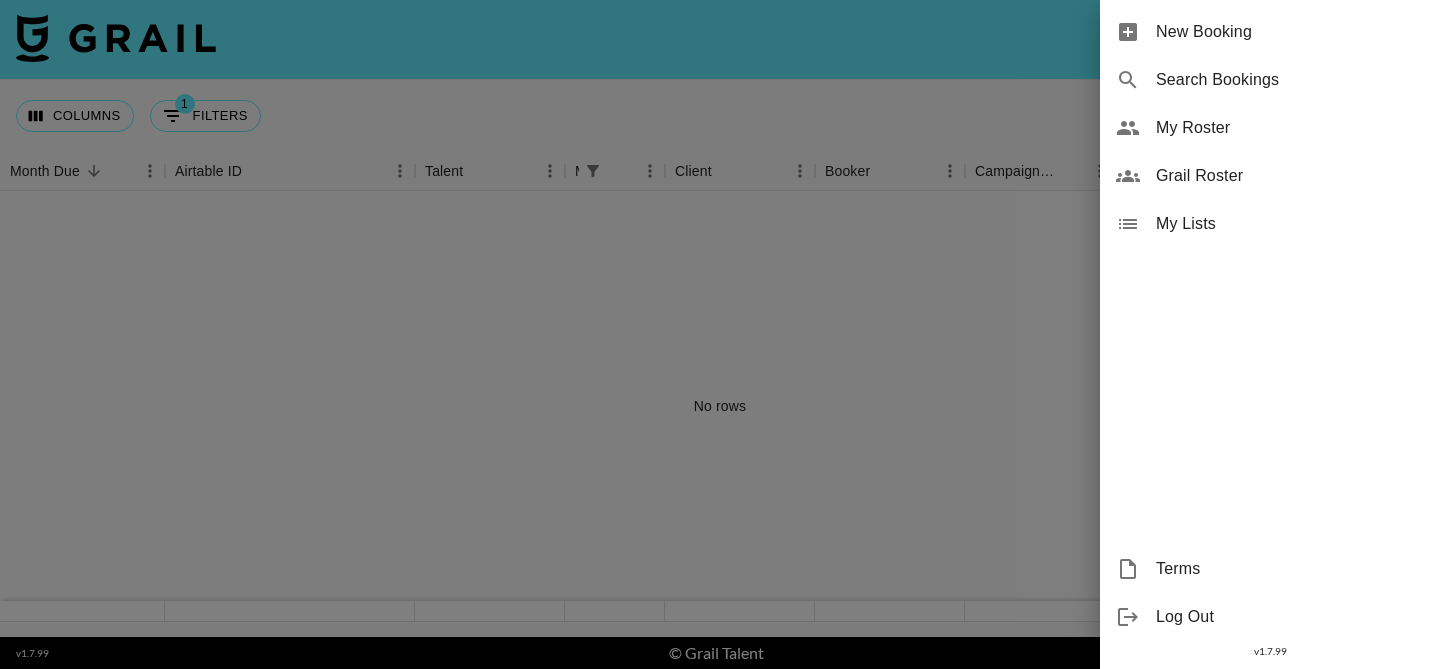 click on "Grail Roster" at bounding box center (1290, 176) 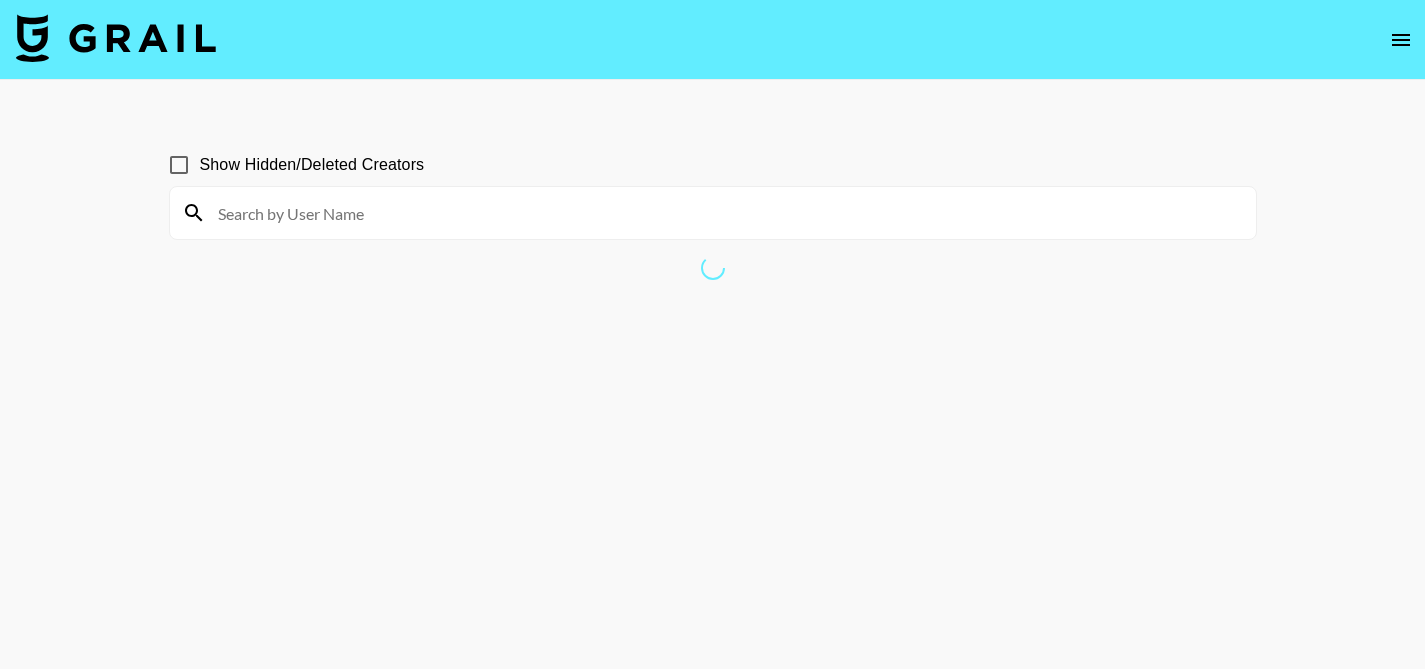 click at bounding box center (725, 213) 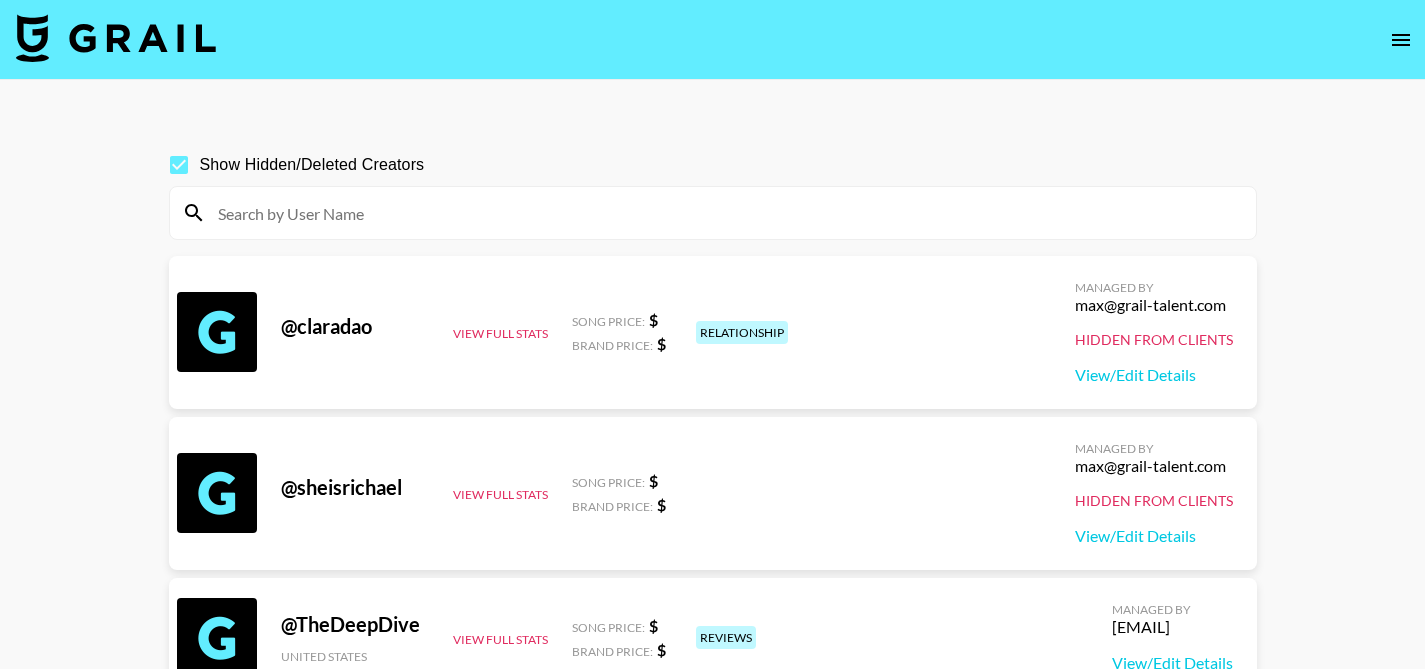 click at bounding box center [725, 213] 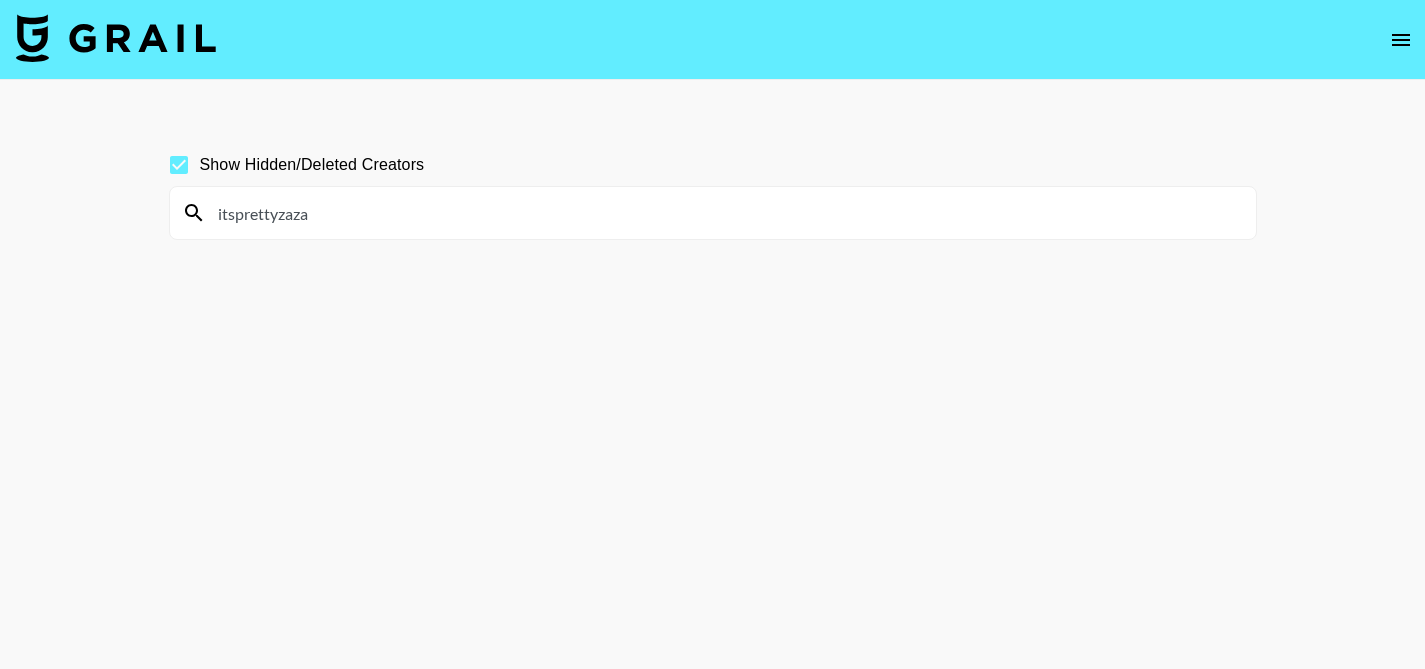 click on "itsprettyzaza" at bounding box center (725, 213) 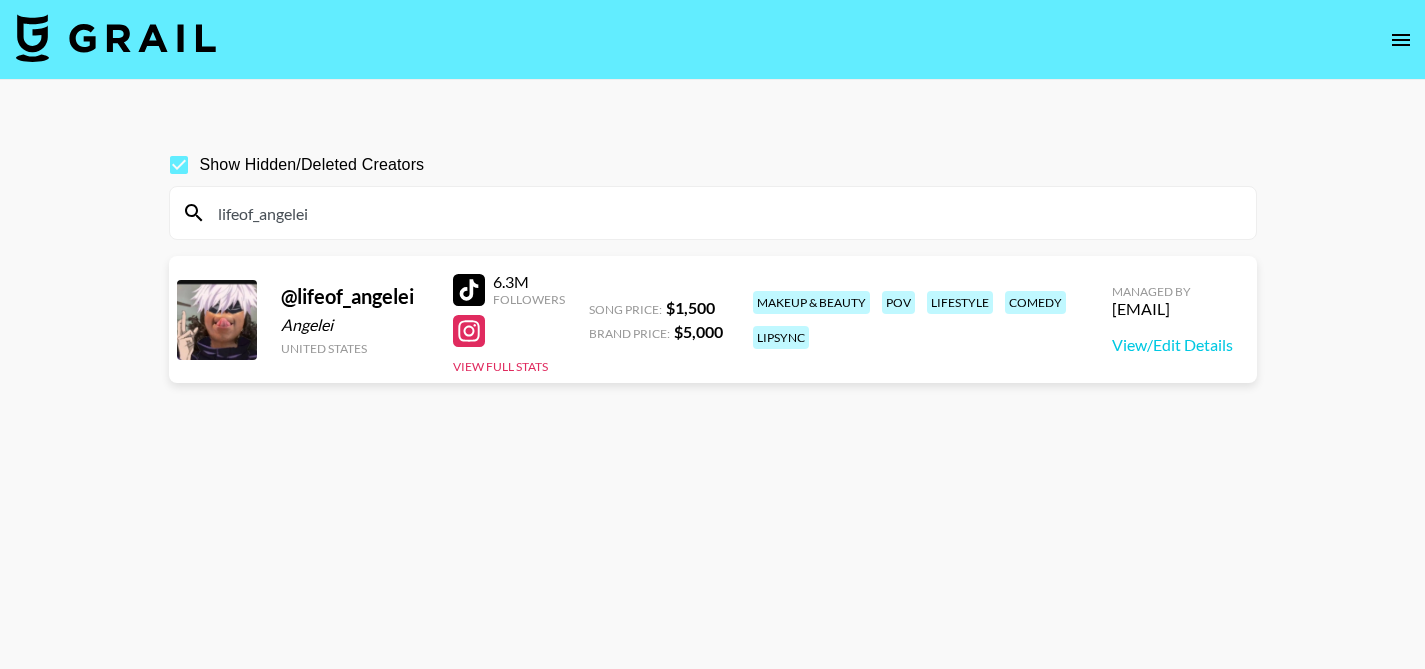 click on "lifeof_angelei" at bounding box center [725, 213] 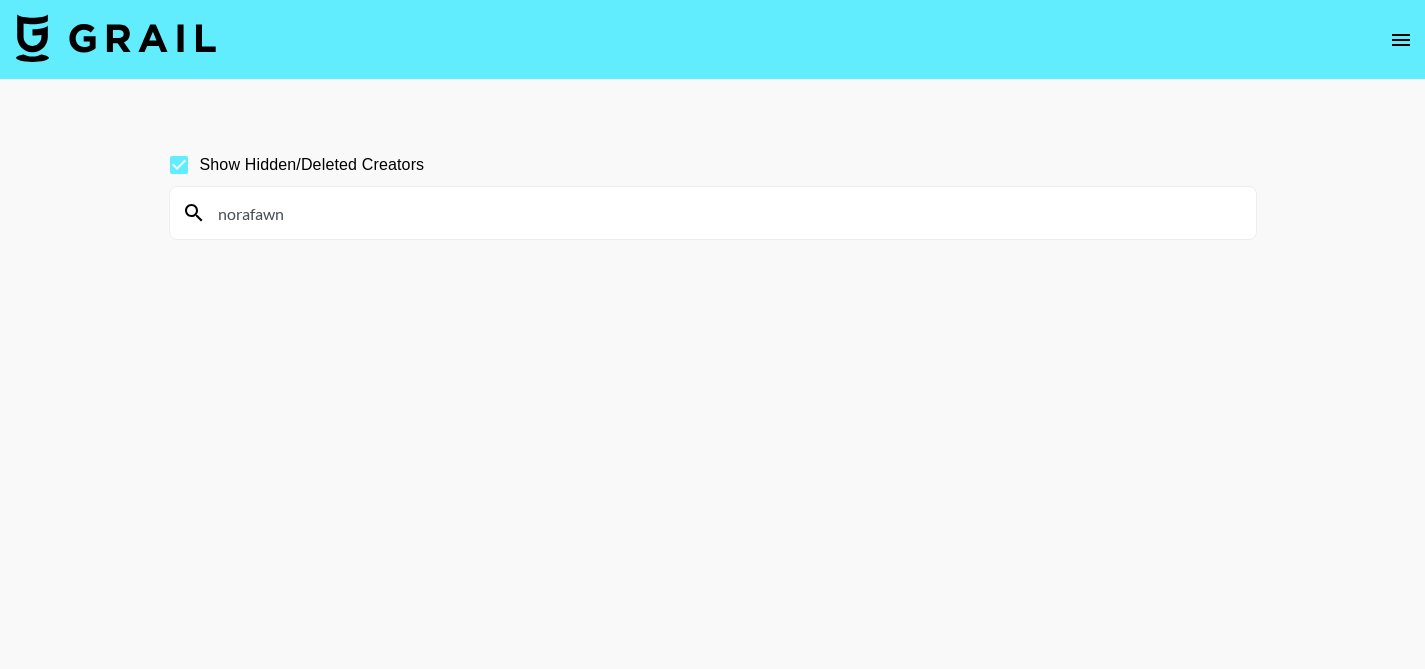 click on "norafawn" at bounding box center (725, 213) 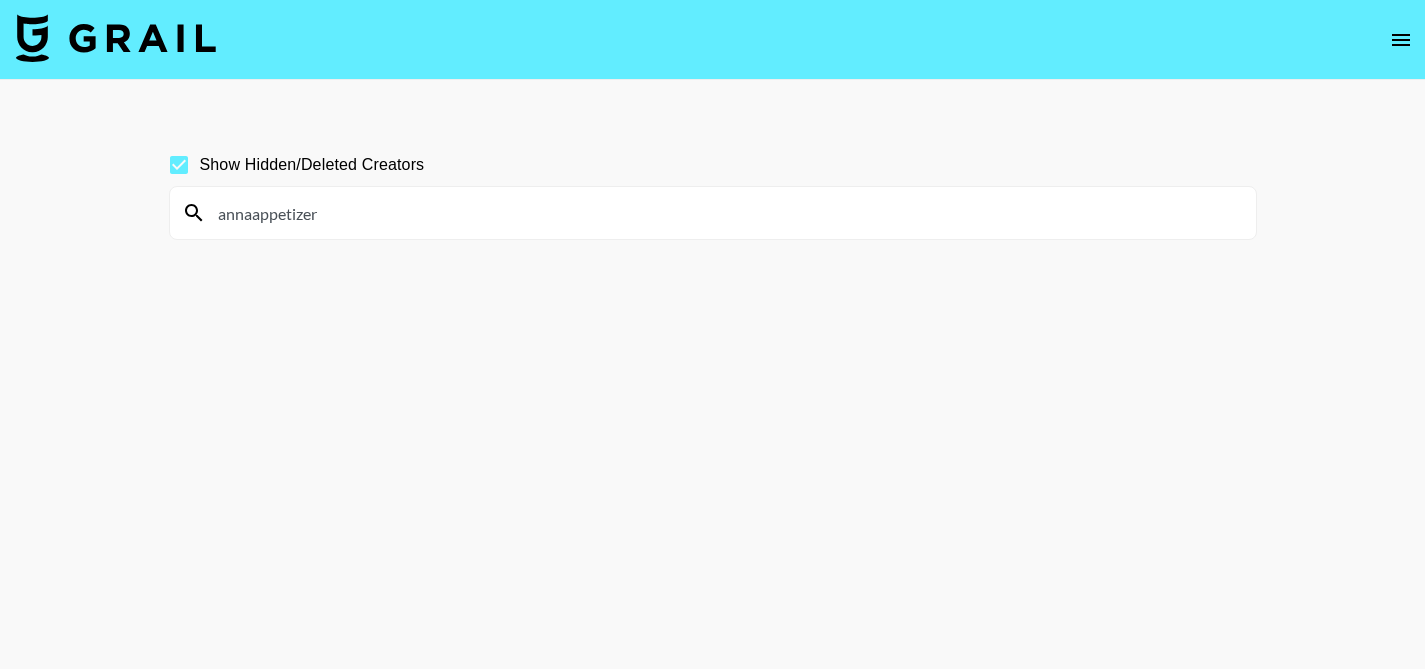 click on "annaappetizer" at bounding box center [725, 213] 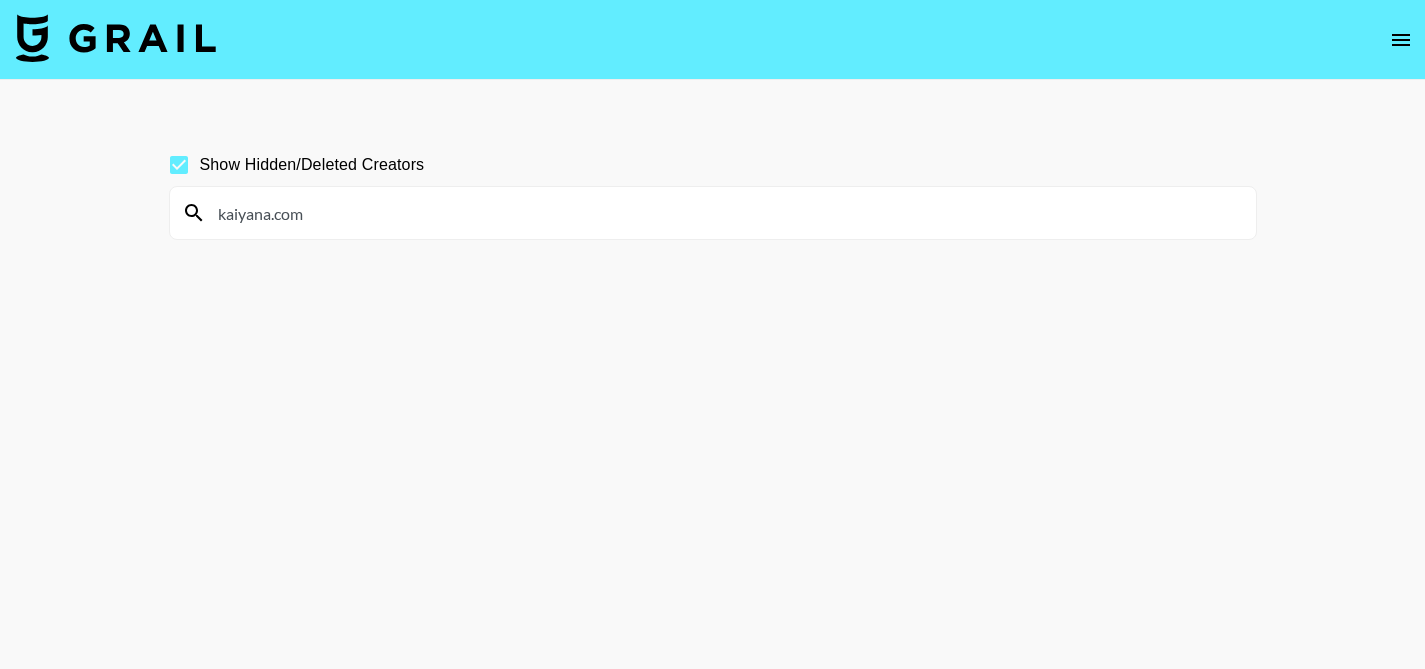 click on "kaiyana.com" at bounding box center (725, 213) 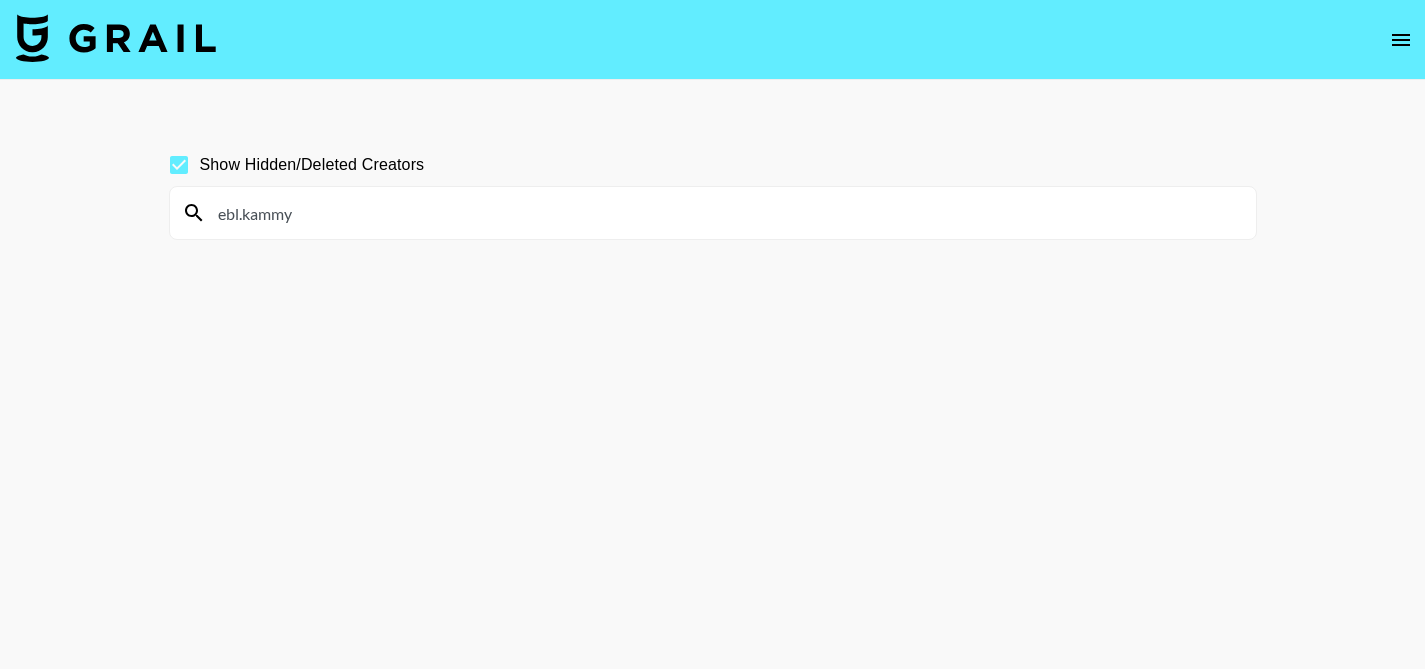 click on "ebl.kammy" at bounding box center [725, 213] 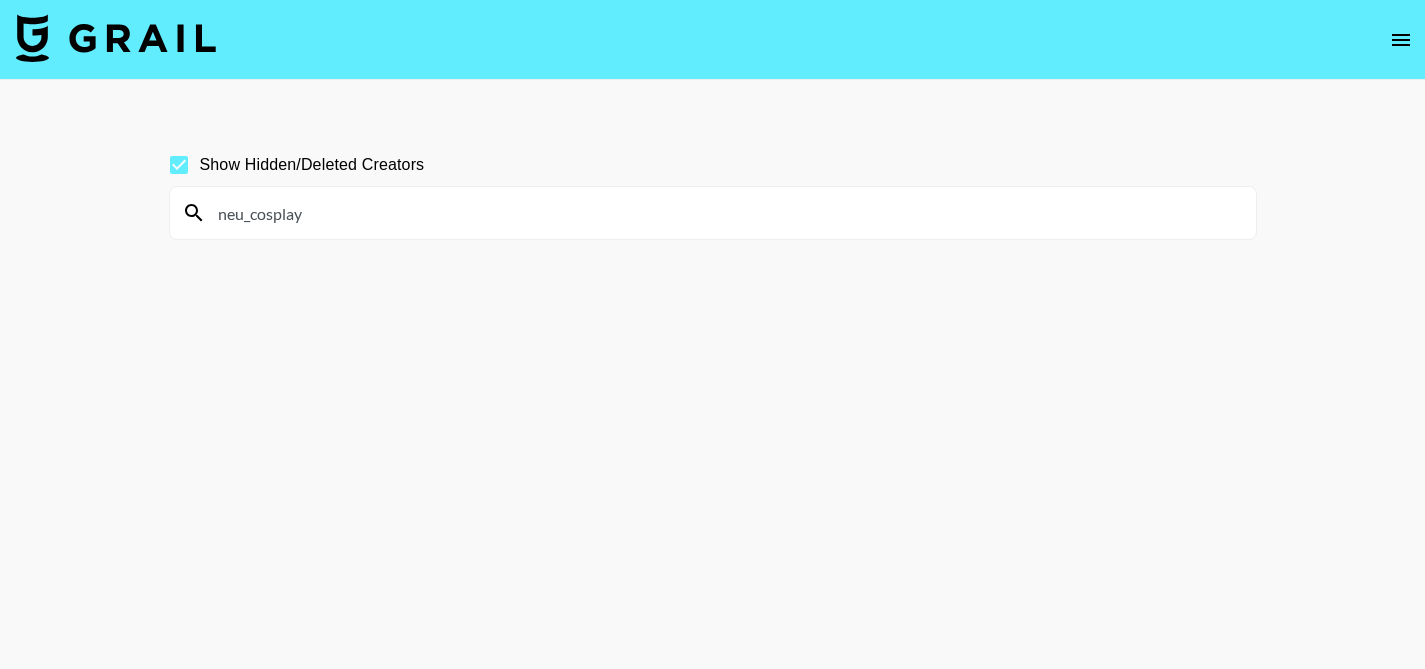 click on "neu_cosplay" at bounding box center [713, 213] 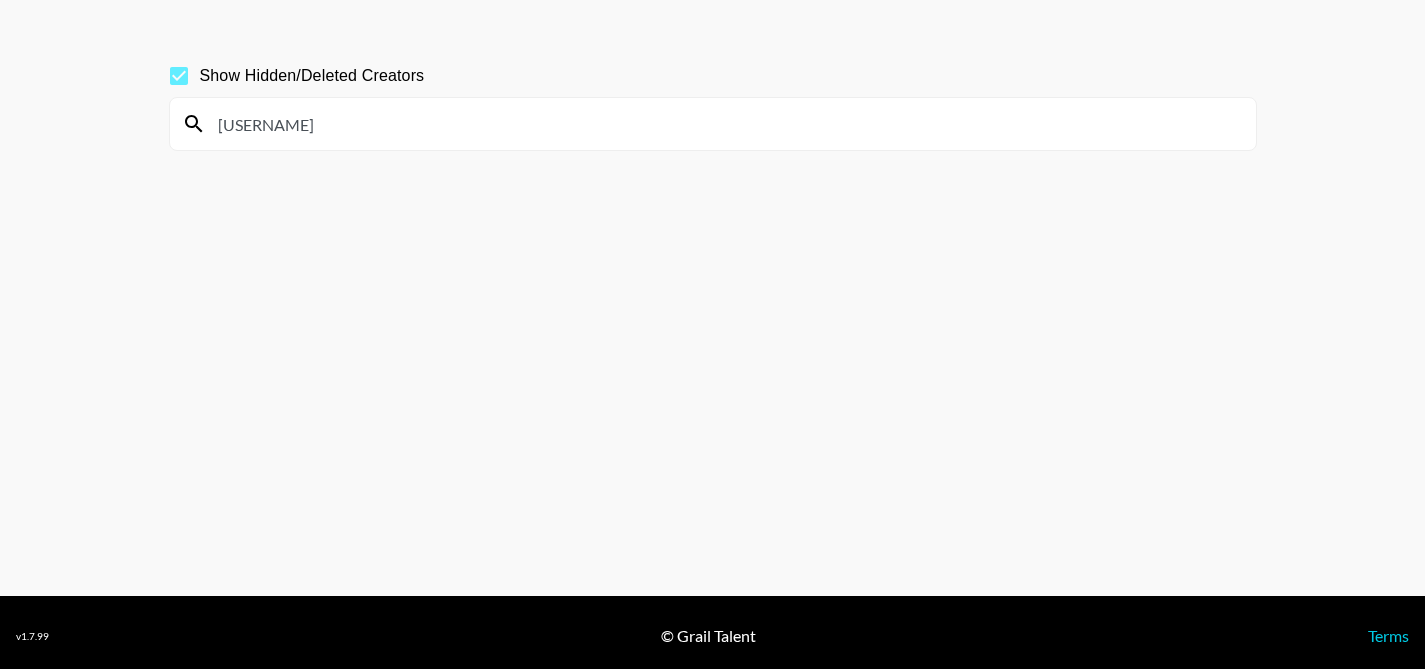scroll, scrollTop: 96, scrollLeft: 0, axis: vertical 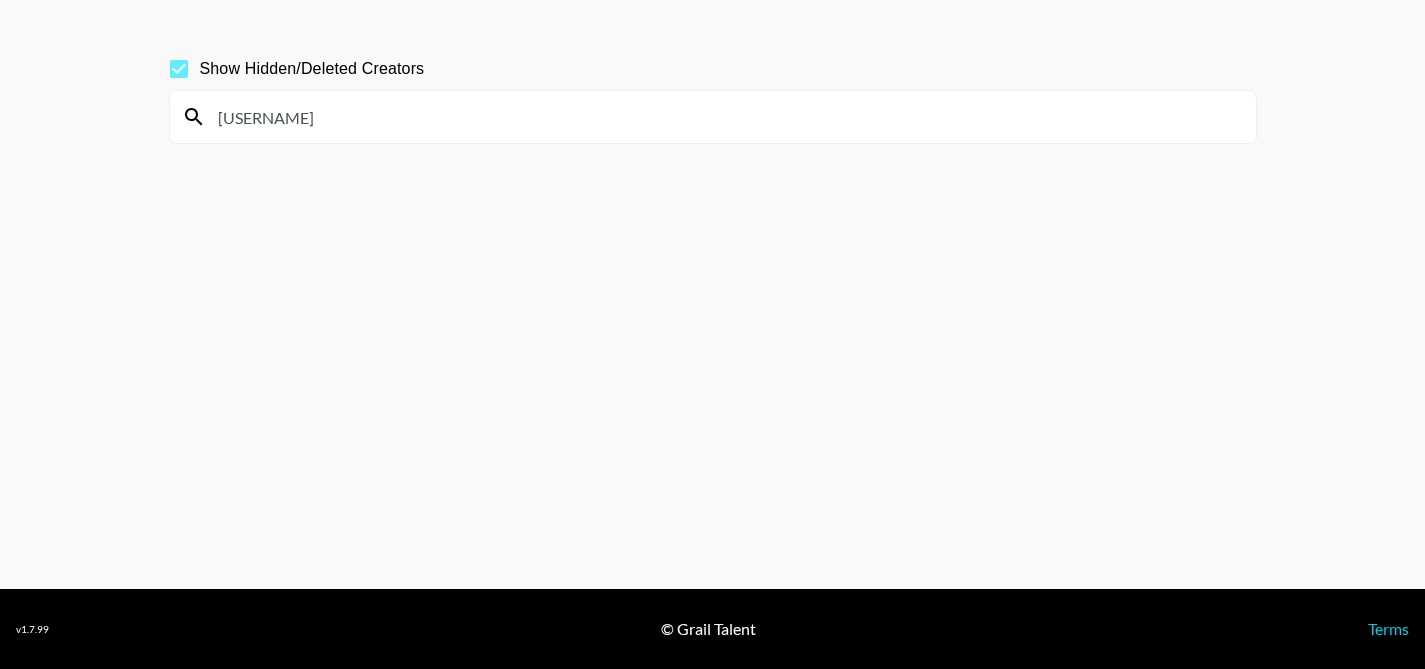click on "[USERNAME]" at bounding box center [713, 117] 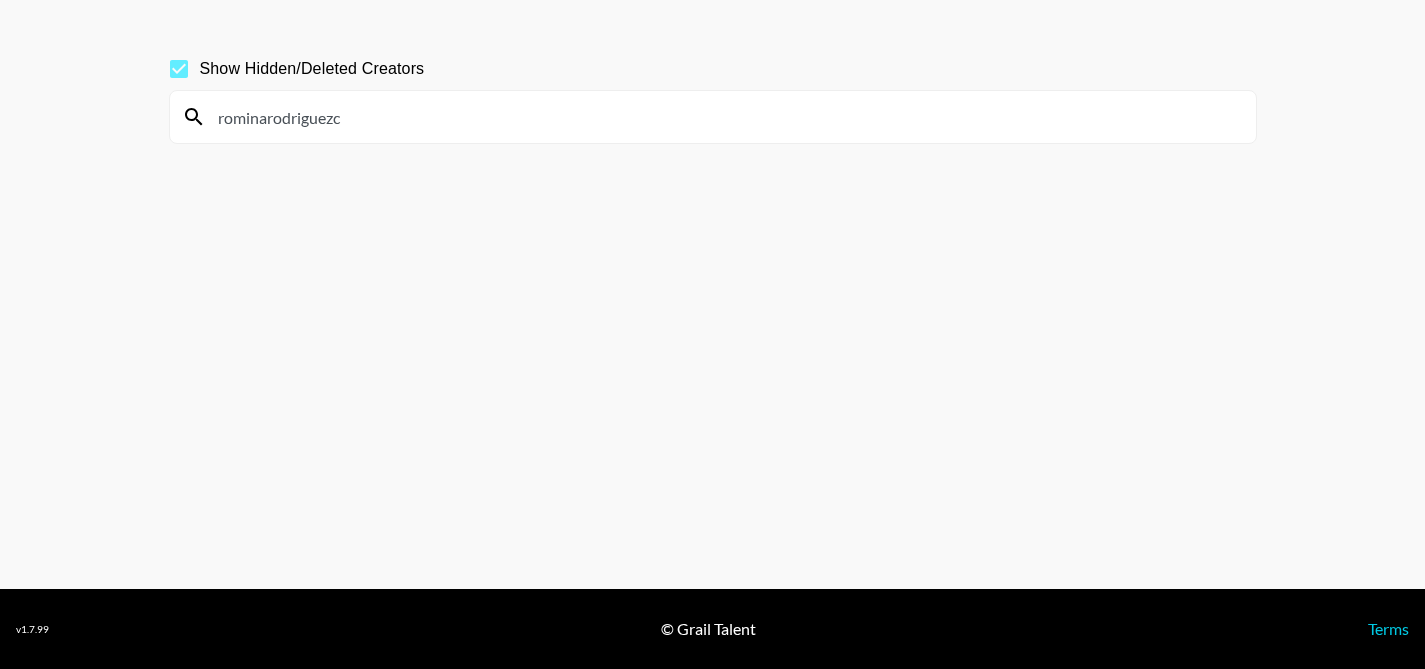 click on "rominarodriguezc" at bounding box center (725, 117) 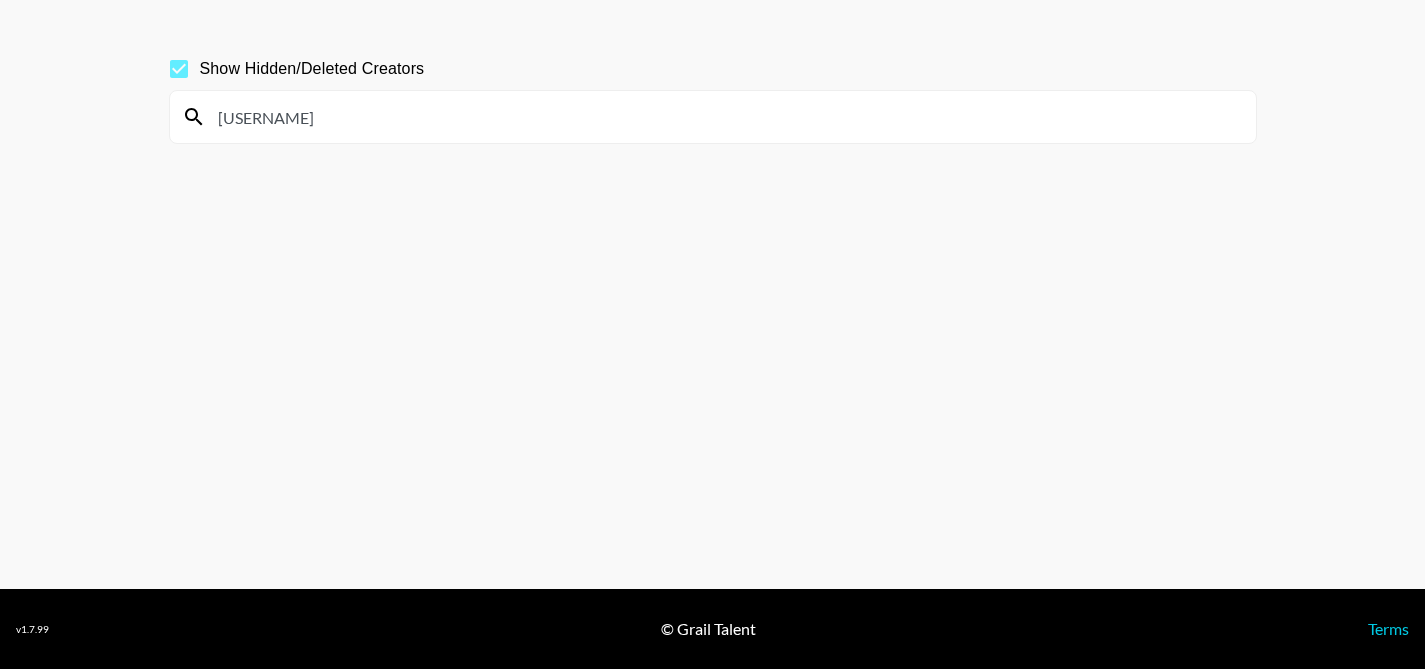 click on "[USERNAME]" at bounding box center [725, 117] 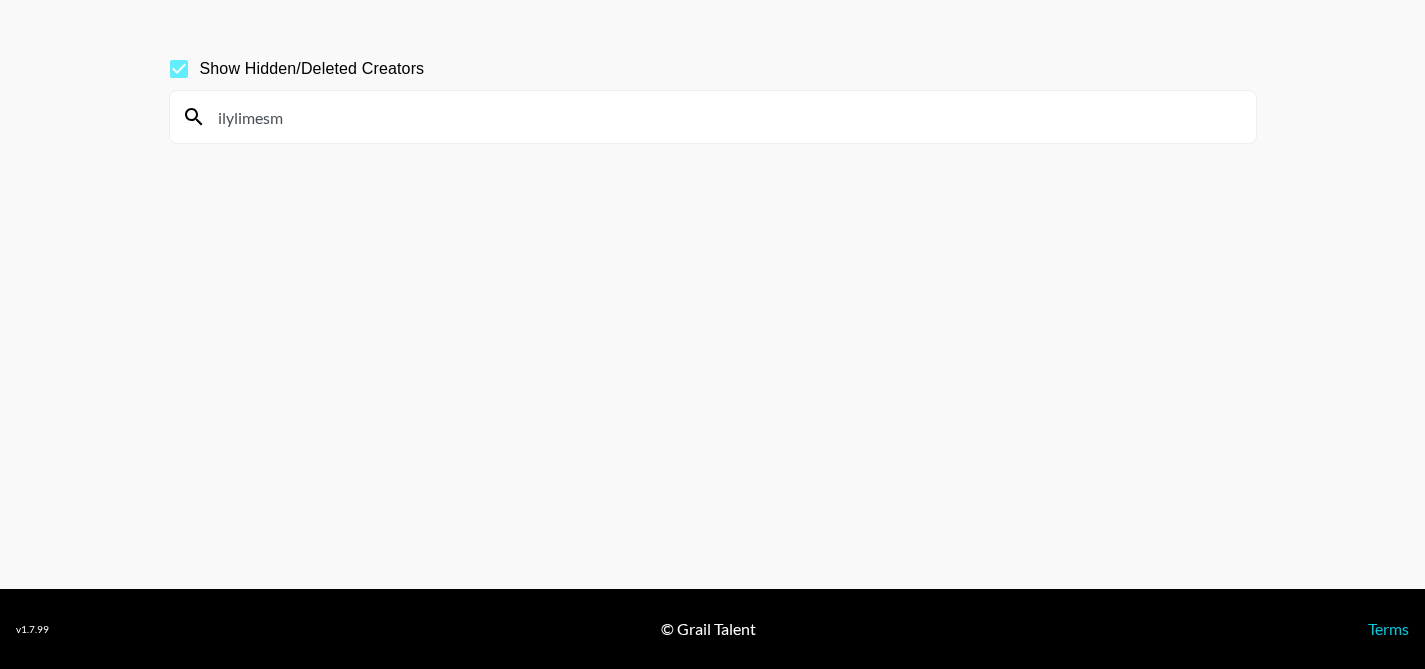 click on "ilylimesm" at bounding box center [725, 117] 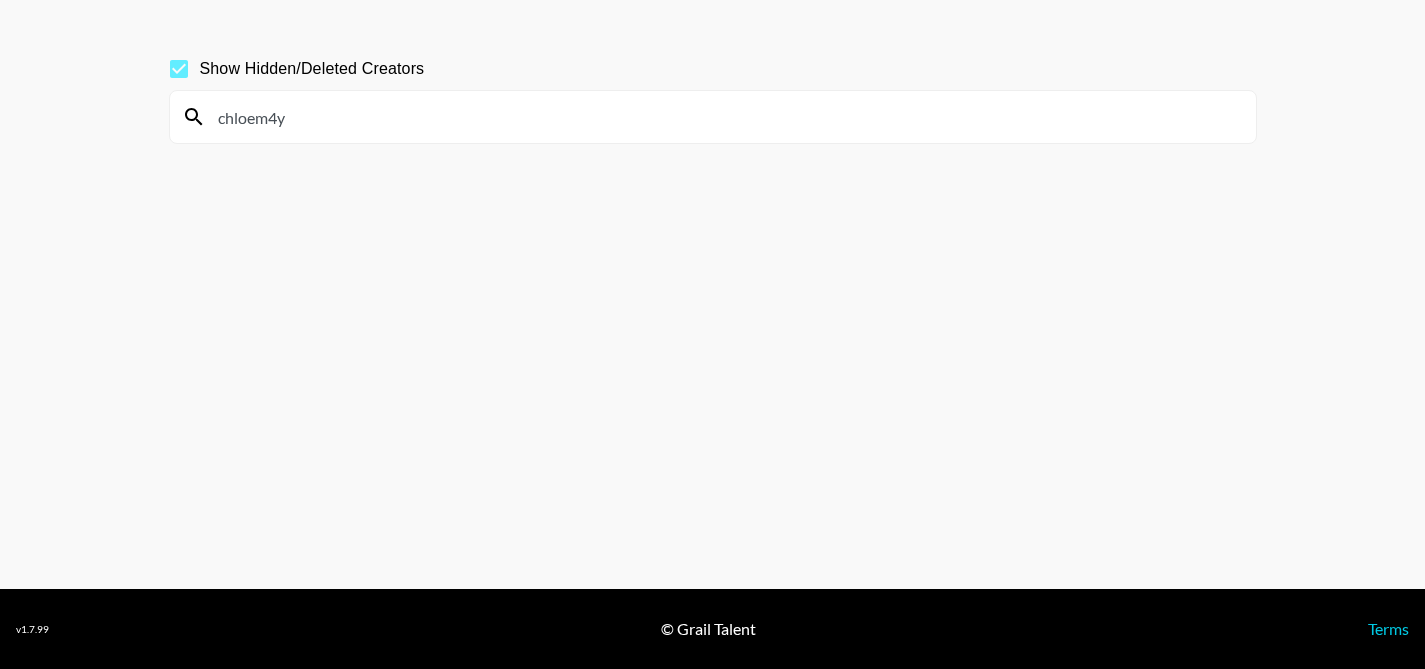 type on "chloem4y" 